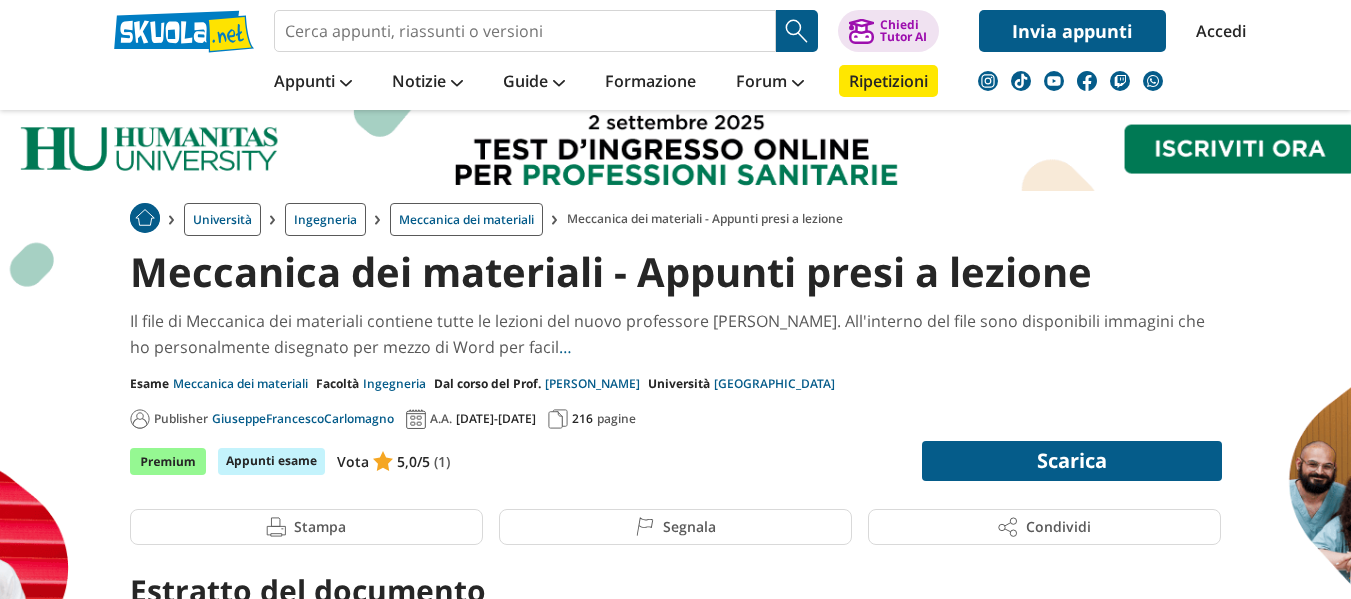 scroll, scrollTop: 328, scrollLeft: 0, axis: vertical 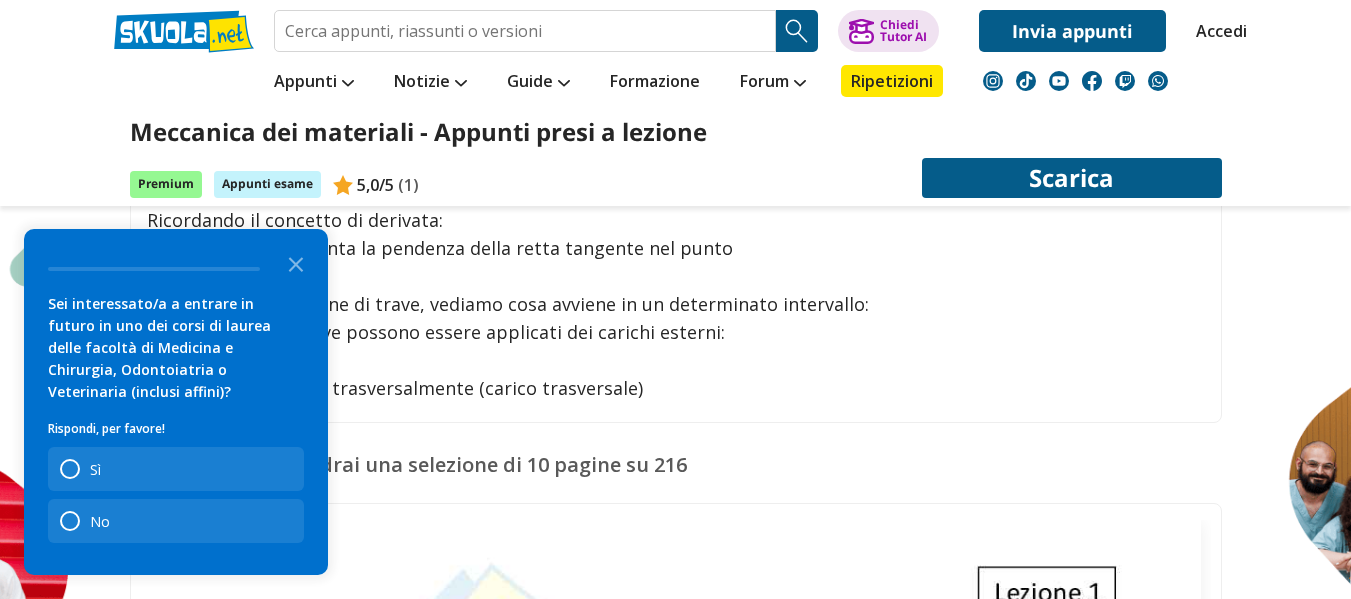 click on "Scarica" at bounding box center (1072, 178) 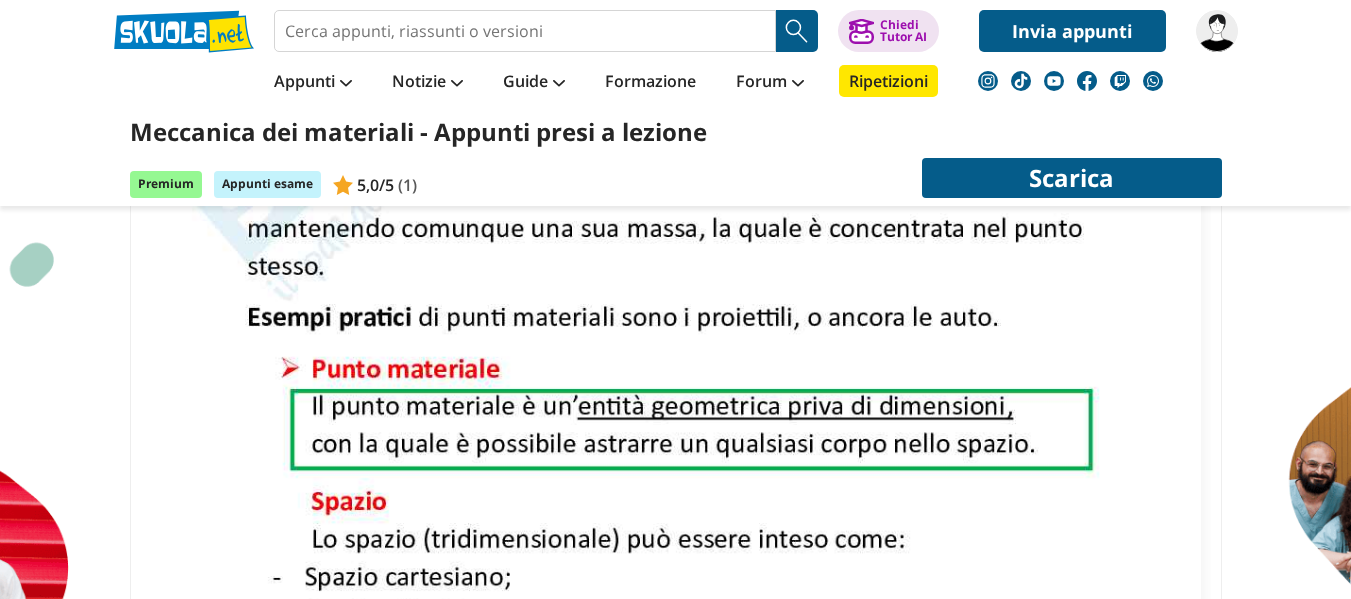 scroll, scrollTop: 1636, scrollLeft: 0, axis: vertical 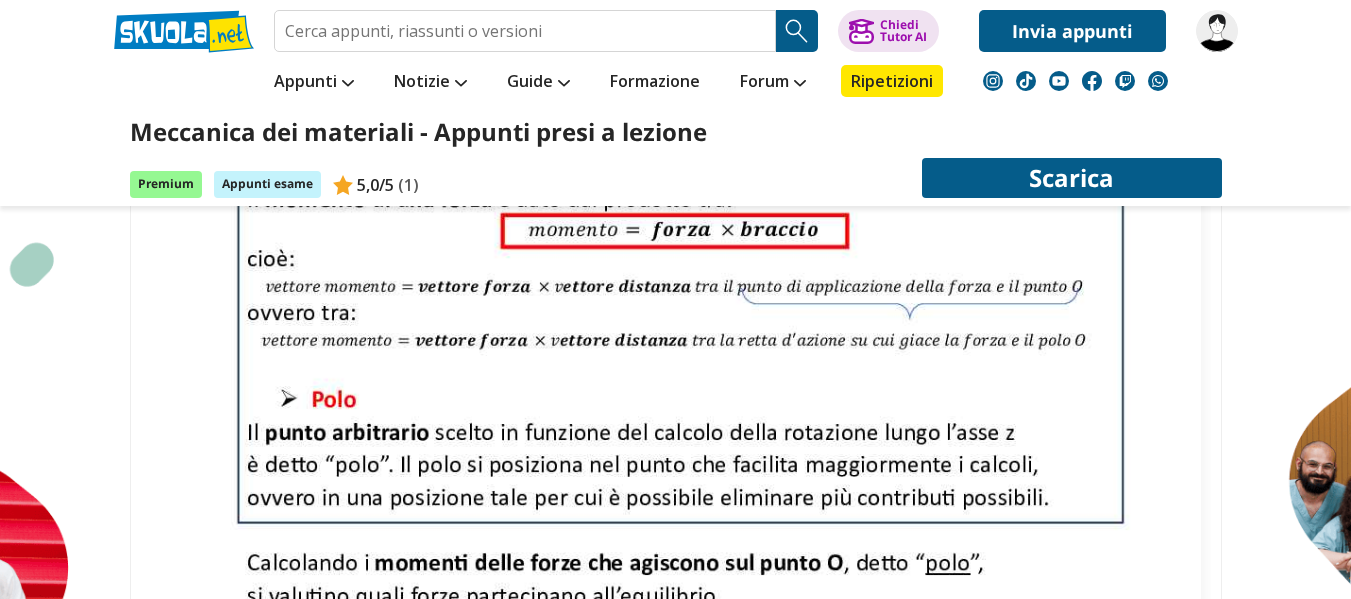 click on "Scarica" at bounding box center (1072, 178) 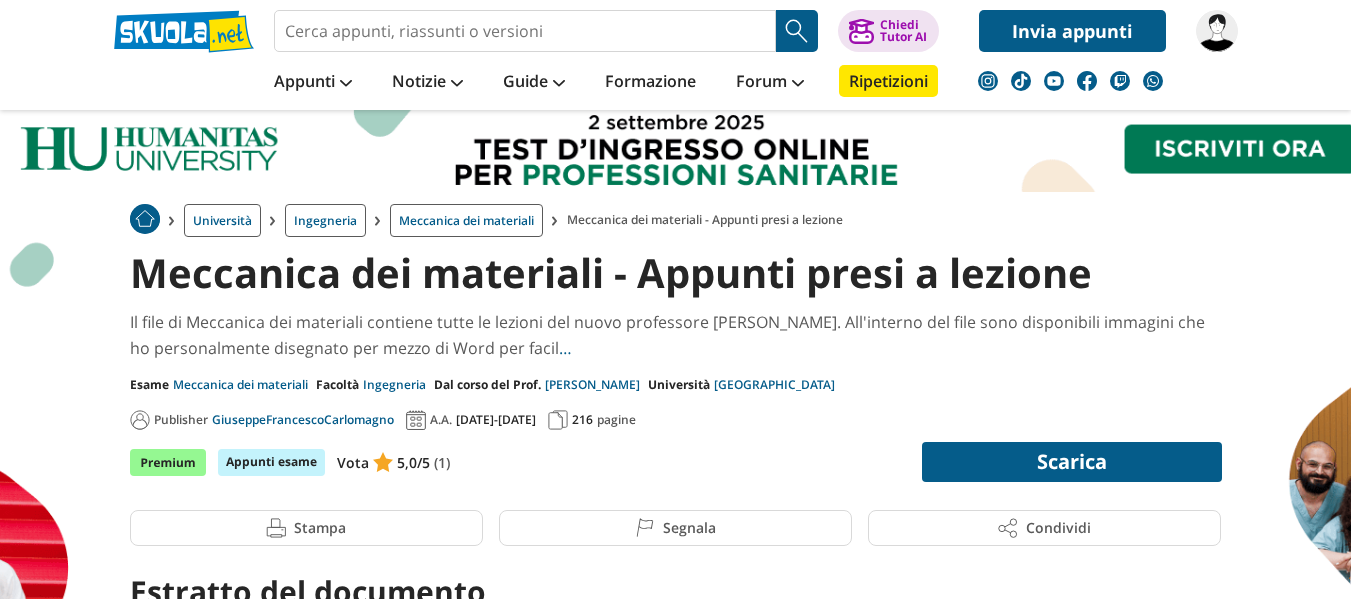 scroll, scrollTop: 0, scrollLeft: 0, axis: both 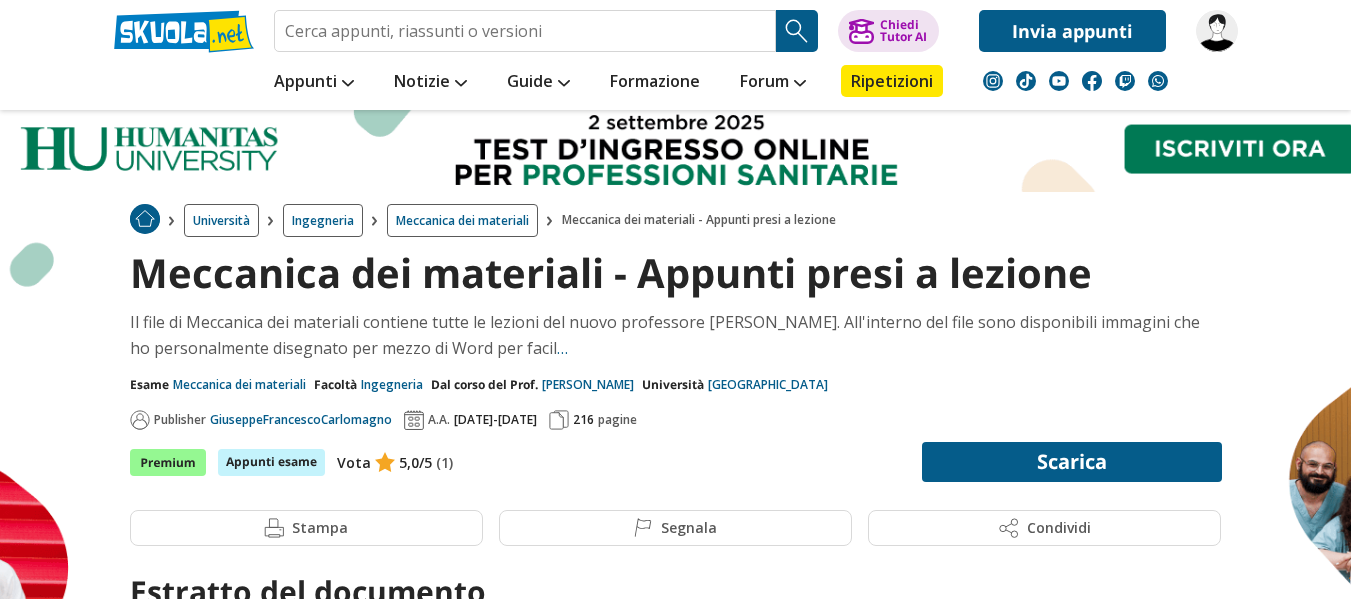 click on "GiuseppeFrancescoCarlomagno" at bounding box center (301, 420) 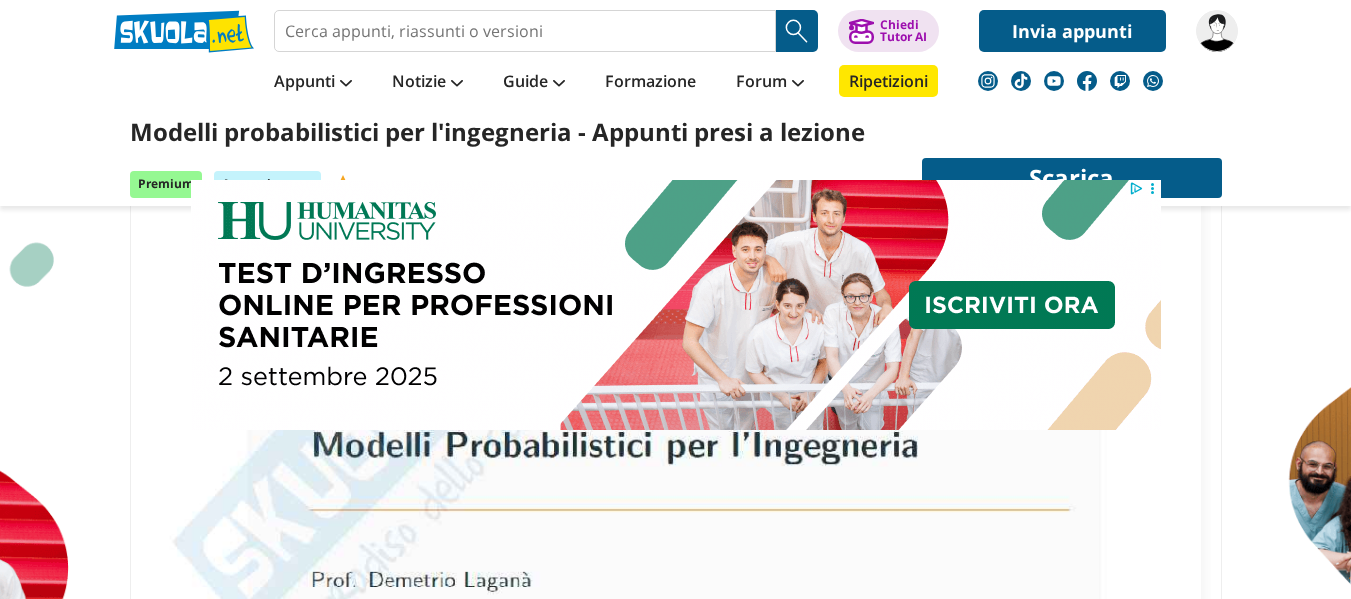 scroll, scrollTop: 0, scrollLeft: 0, axis: both 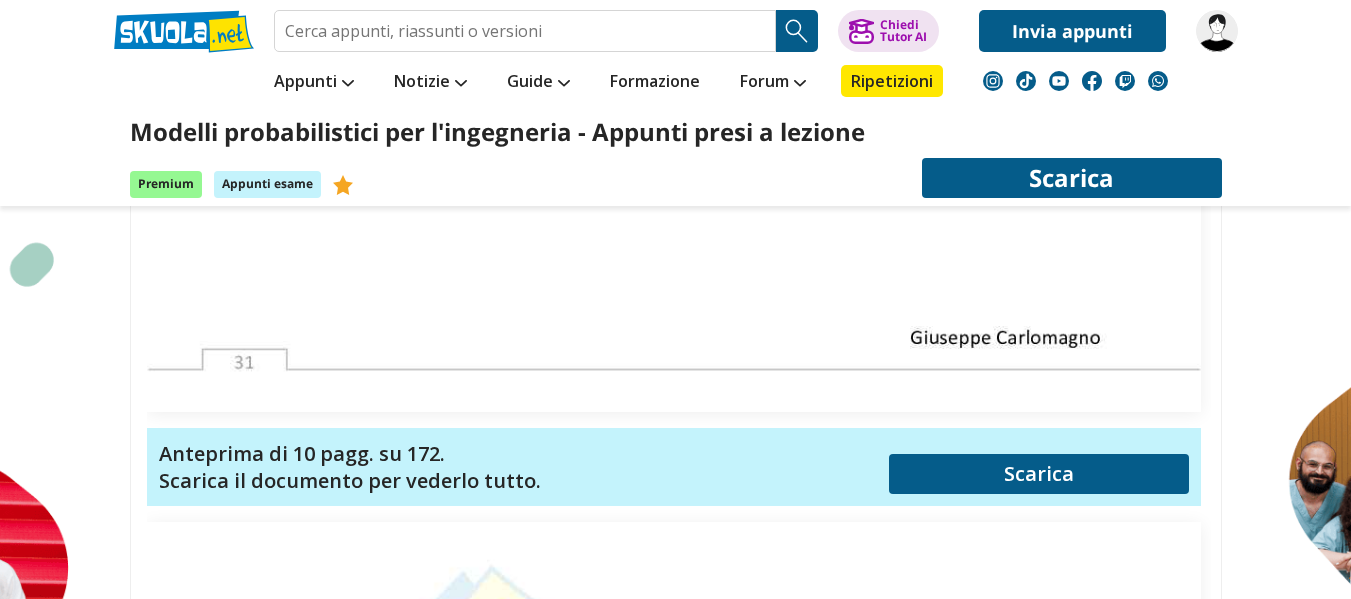 click at bounding box center (674, 1267) 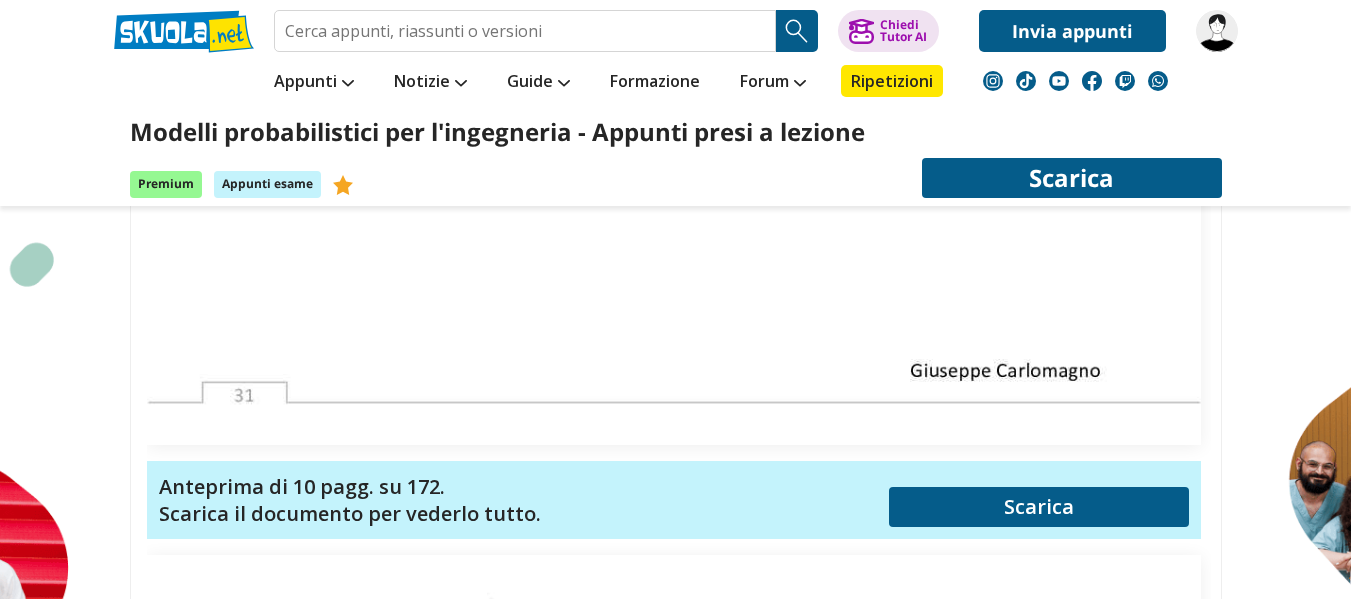 scroll, scrollTop: 11901, scrollLeft: 0, axis: vertical 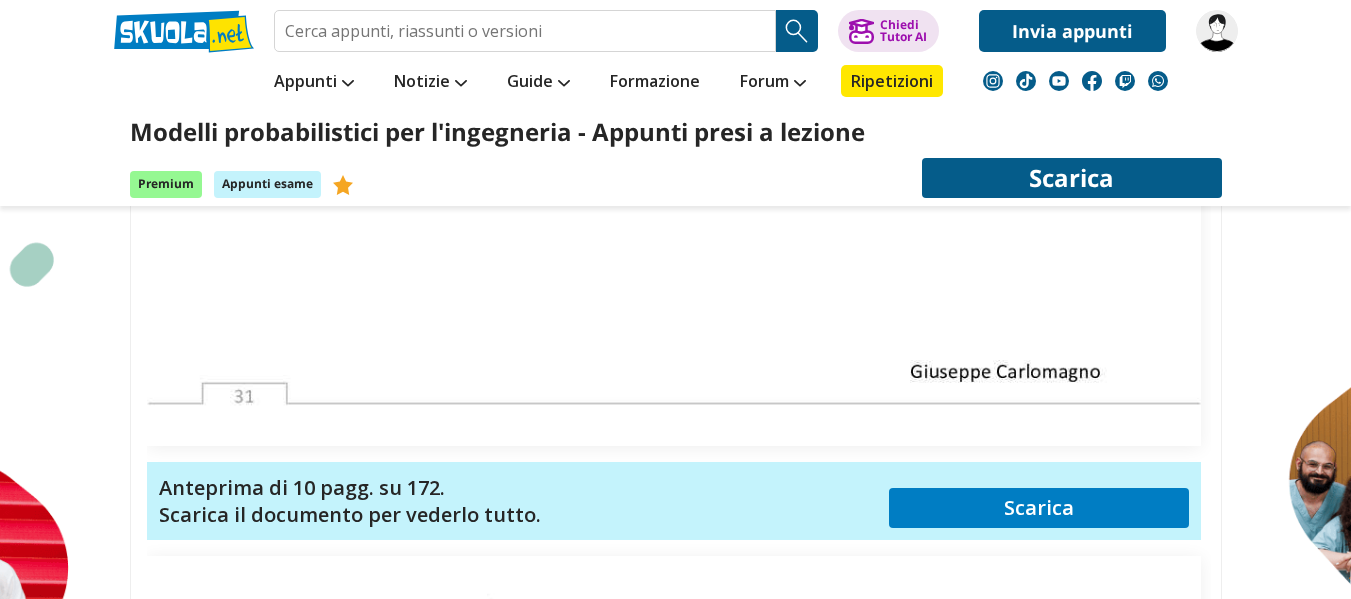 click on "Scarica" at bounding box center [1039, 508] 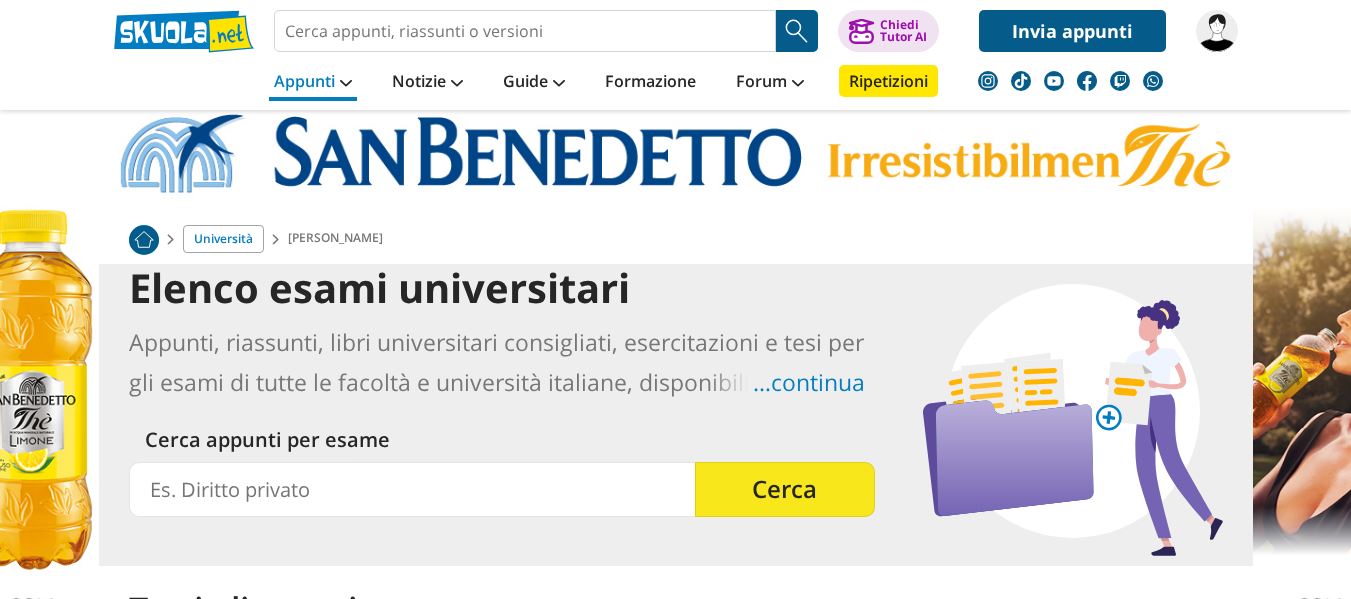 scroll, scrollTop: 161, scrollLeft: 0, axis: vertical 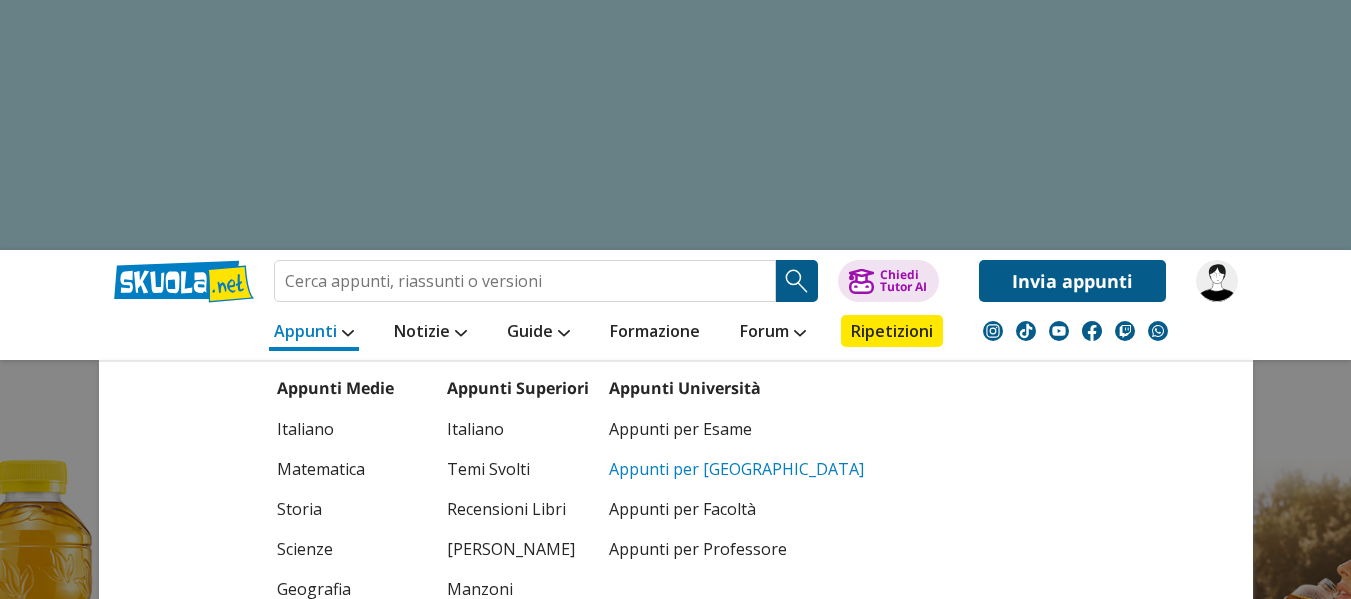 click on "Appunti per [GEOGRAPHIC_DATA]" at bounding box center (736, 469) 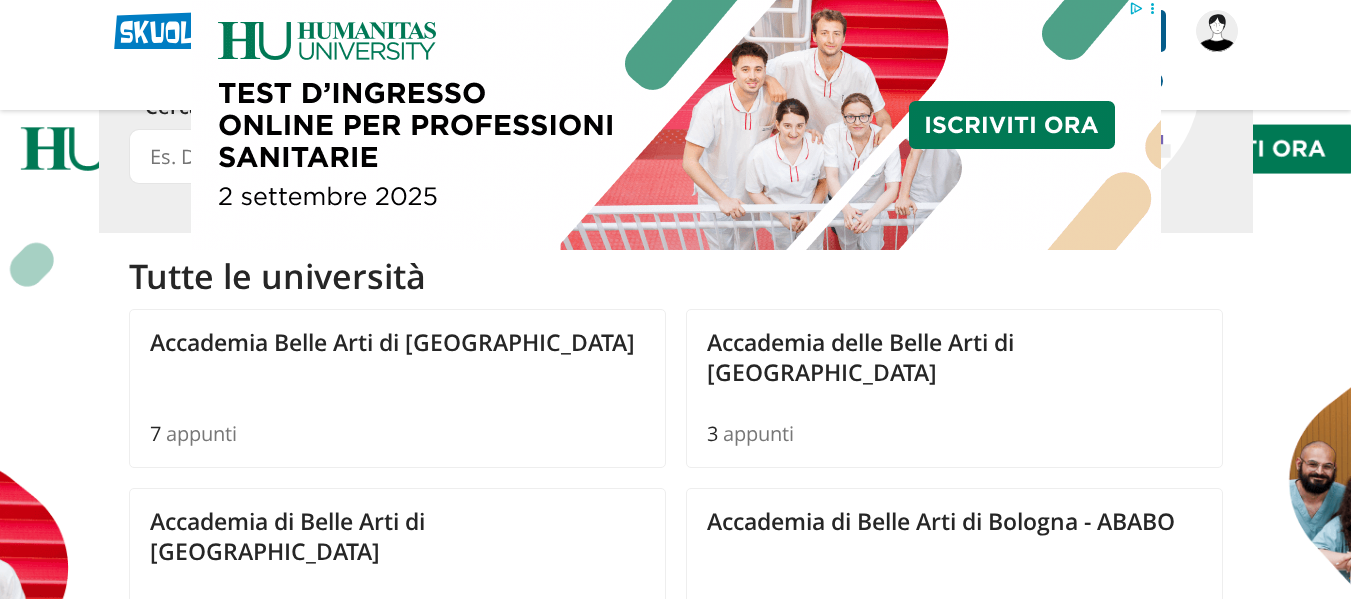 scroll, scrollTop: 0, scrollLeft: 0, axis: both 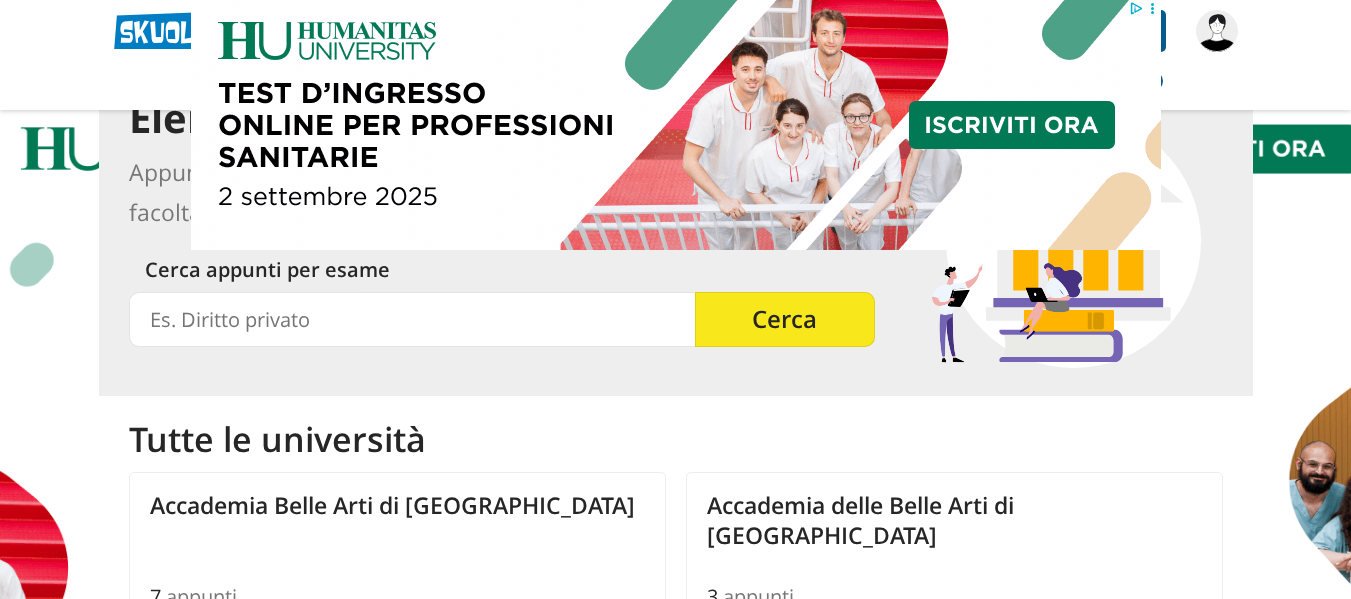 click on "Cerca appunti per esame" at bounding box center [412, 319] 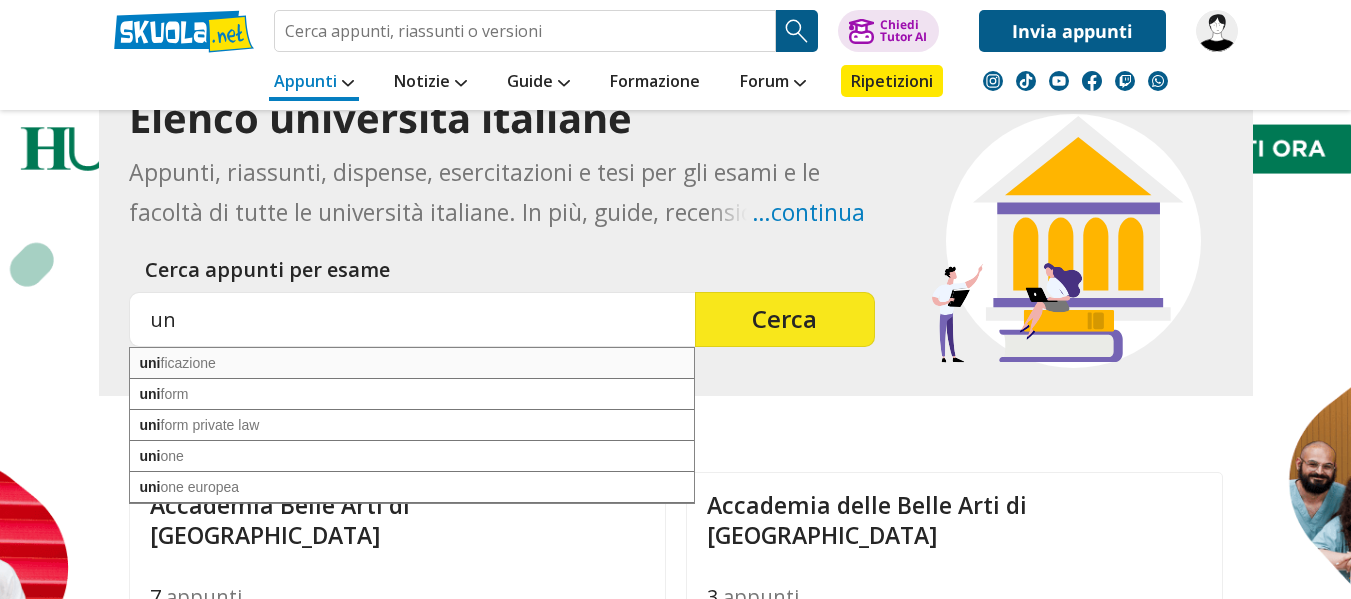 type on "u" 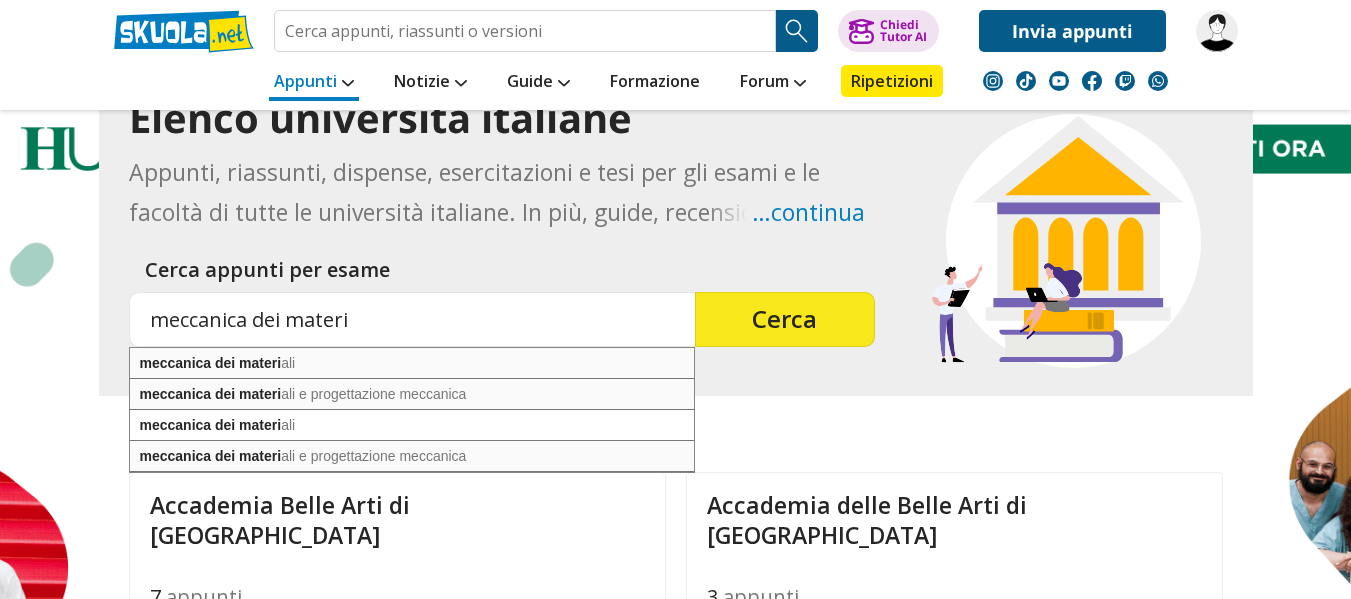 click on "meccanica dei materi ali" at bounding box center [412, 363] 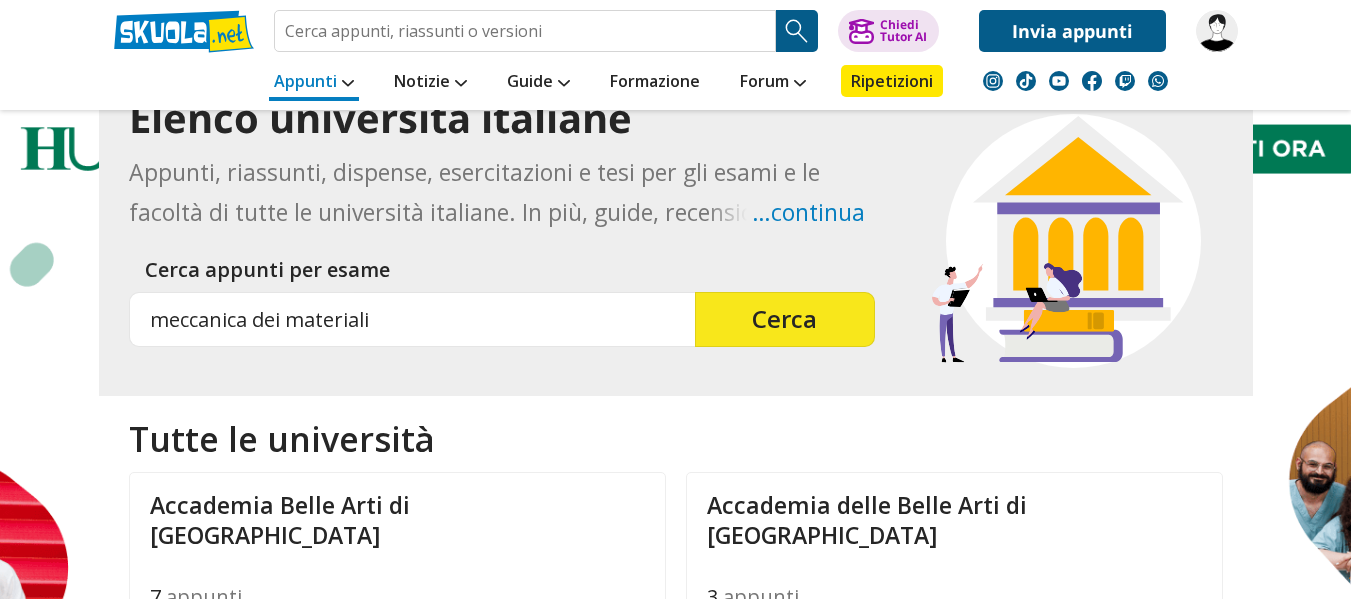 type on "meccanica dei materiali" 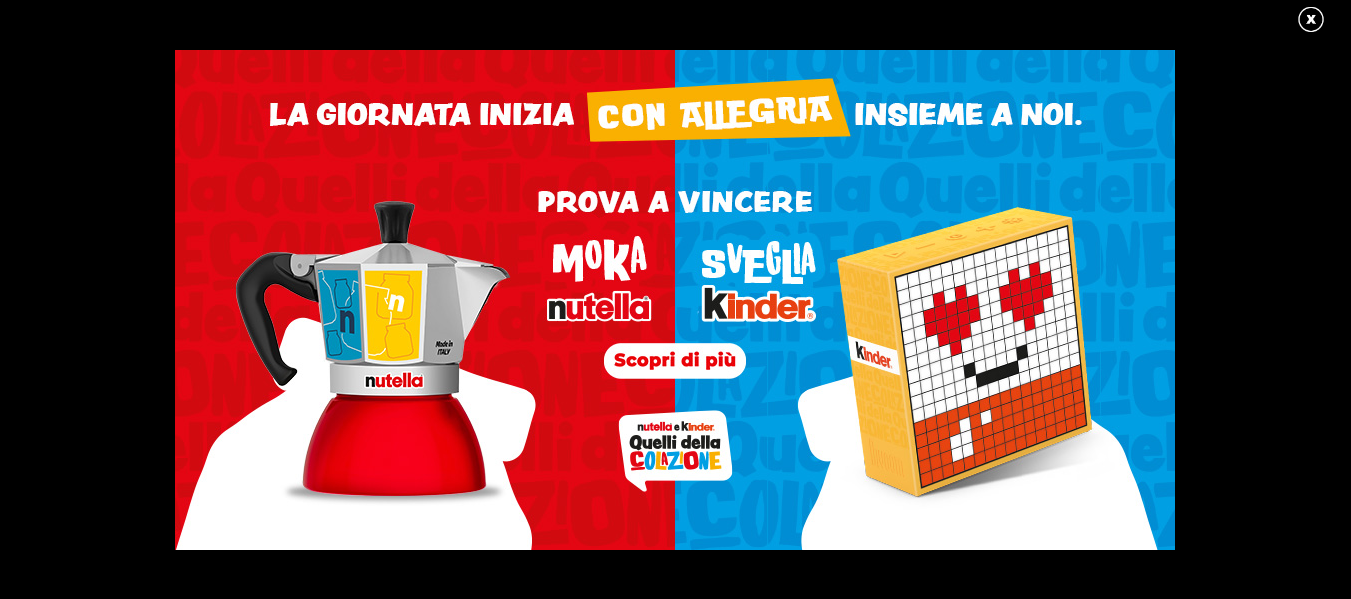 scroll, scrollTop: 0, scrollLeft: 0, axis: both 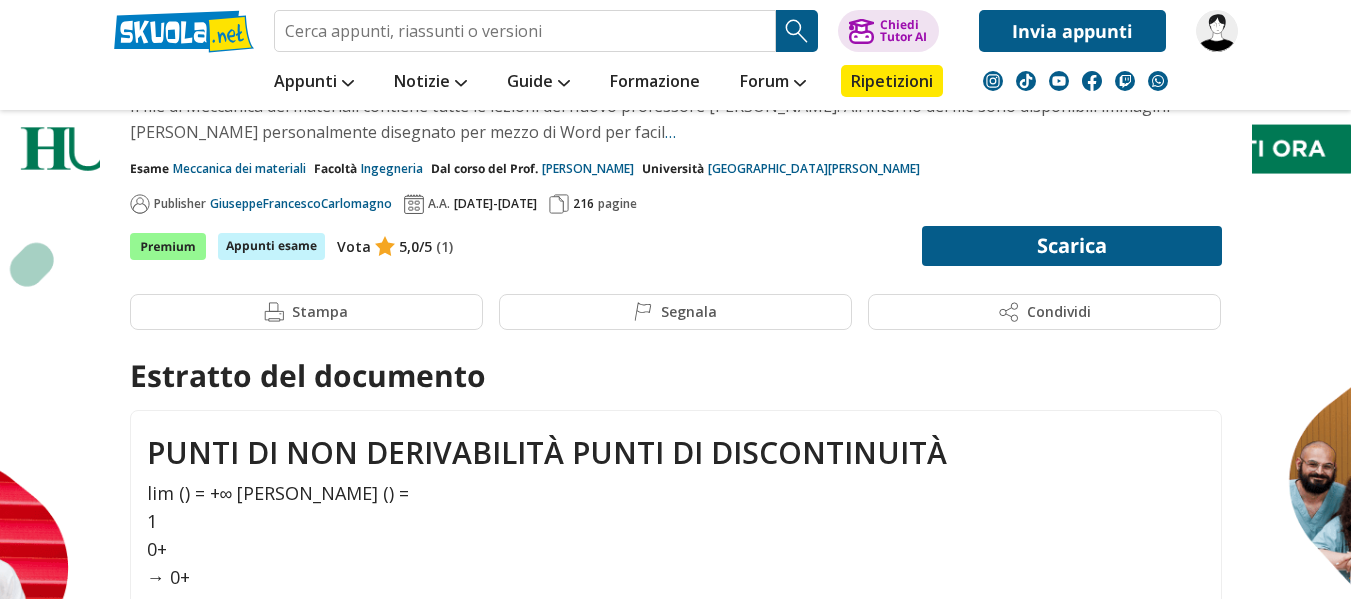 click on "GiuseppeFrancescoCarlomagno" at bounding box center (301, 204) 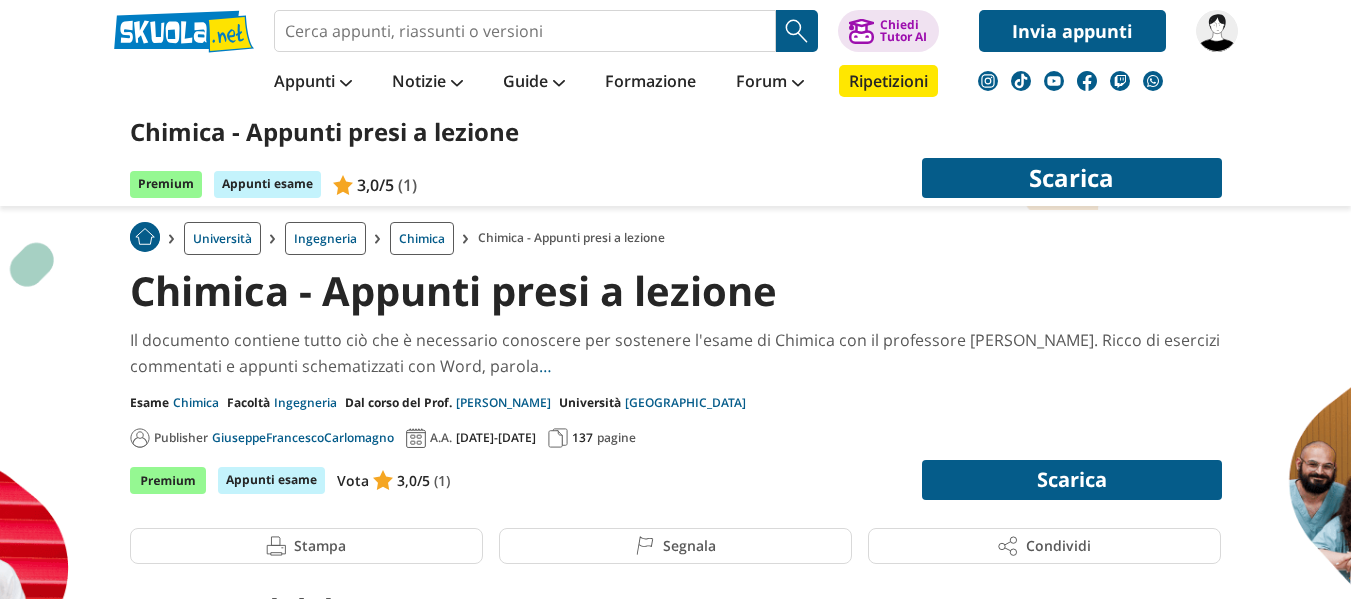 scroll, scrollTop: 747, scrollLeft: 0, axis: vertical 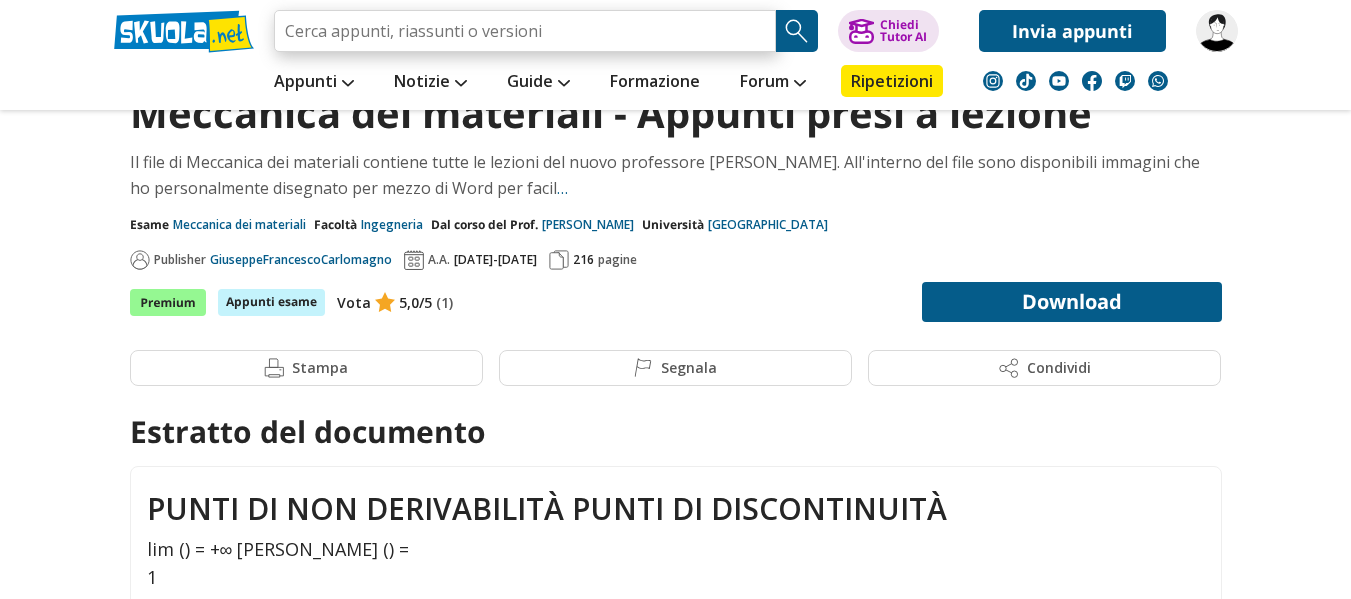 click at bounding box center (525, 31) 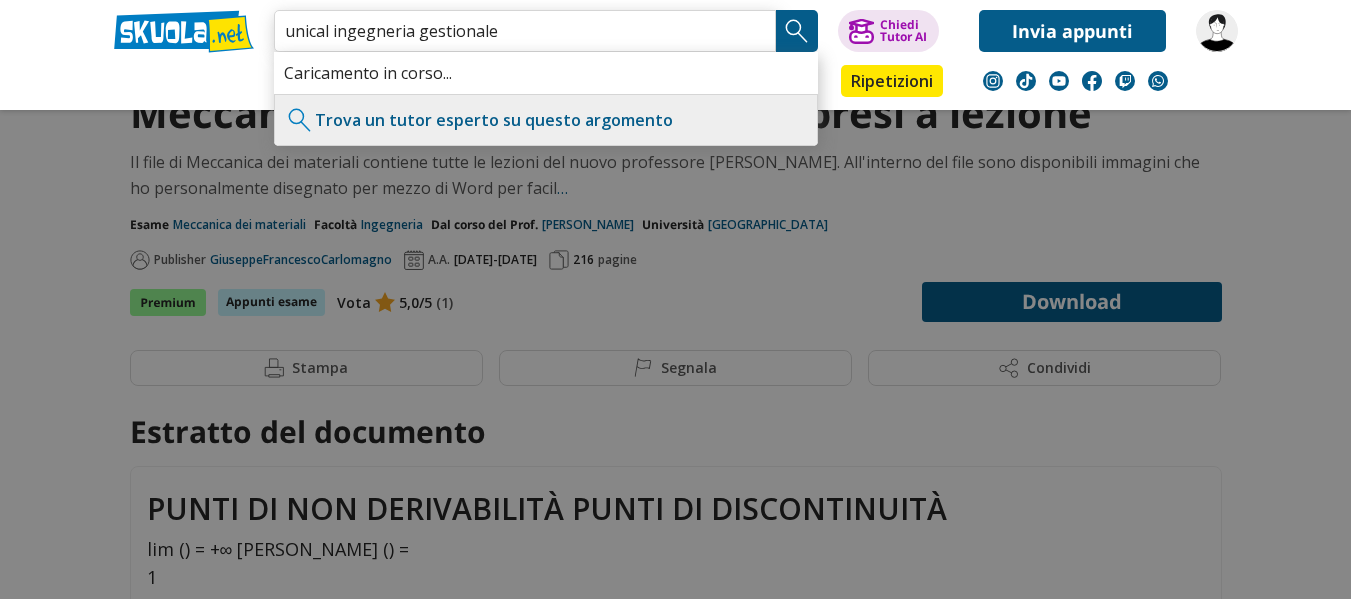 type on "unical ingegneria gestionale" 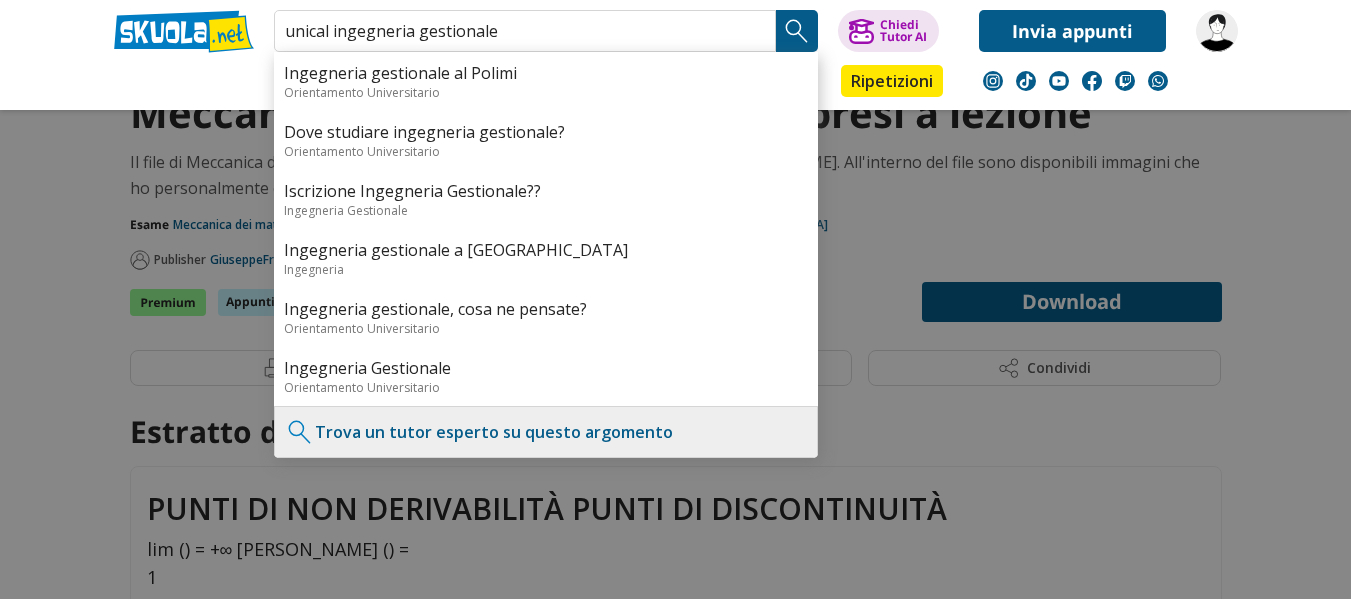 click at bounding box center (797, 31) 